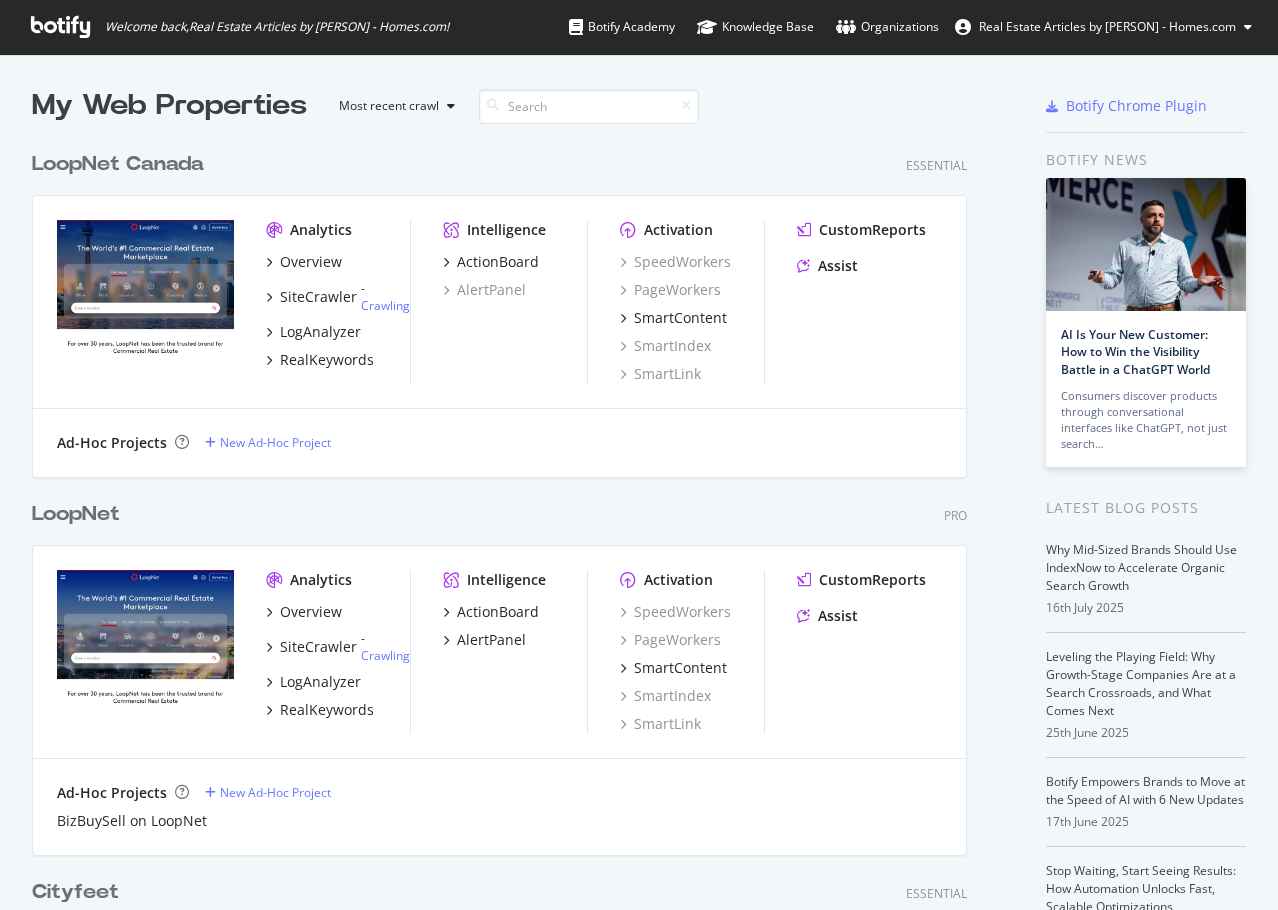 scroll, scrollTop: 0, scrollLeft: 0, axis: both 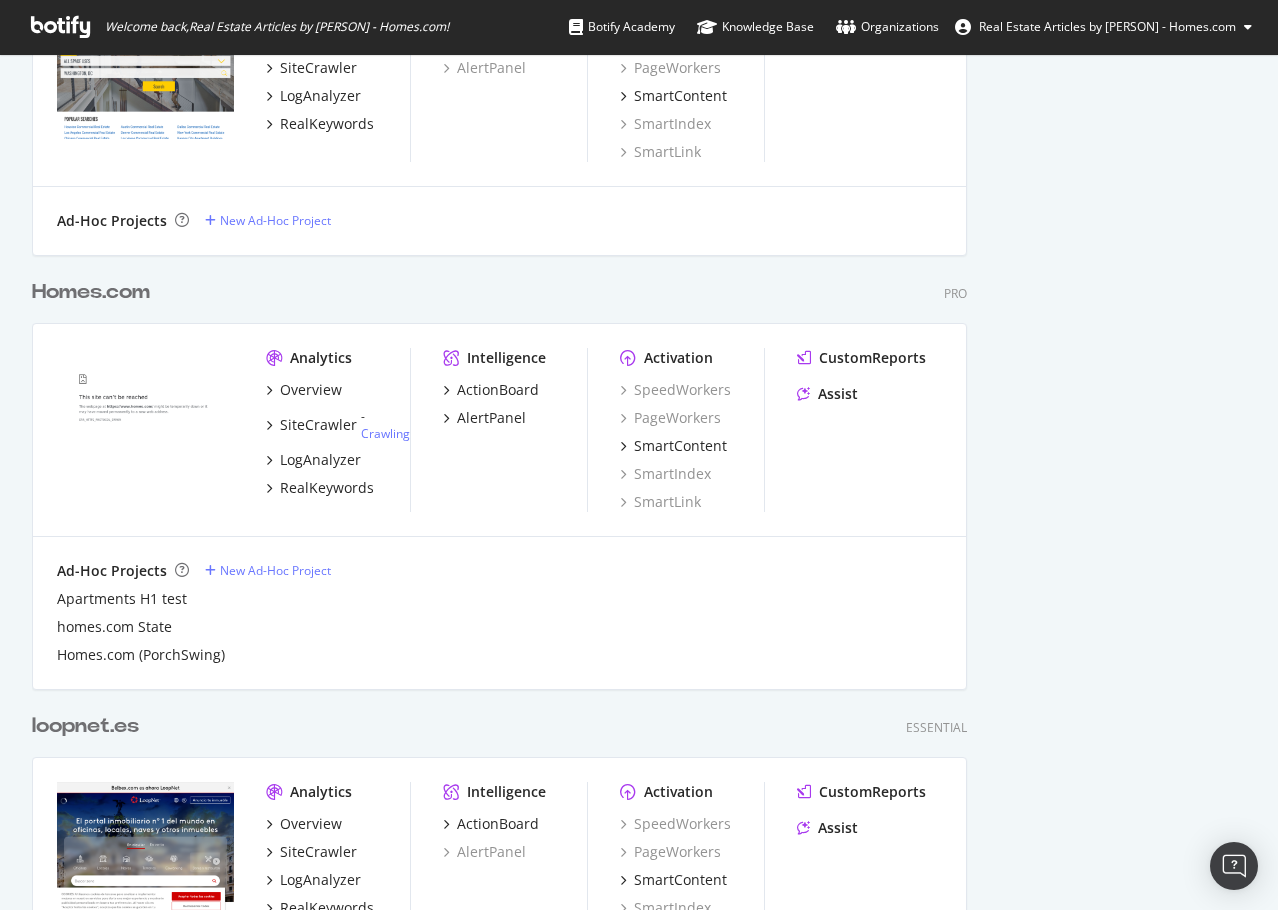 click on "Homes.com" at bounding box center [91, 292] 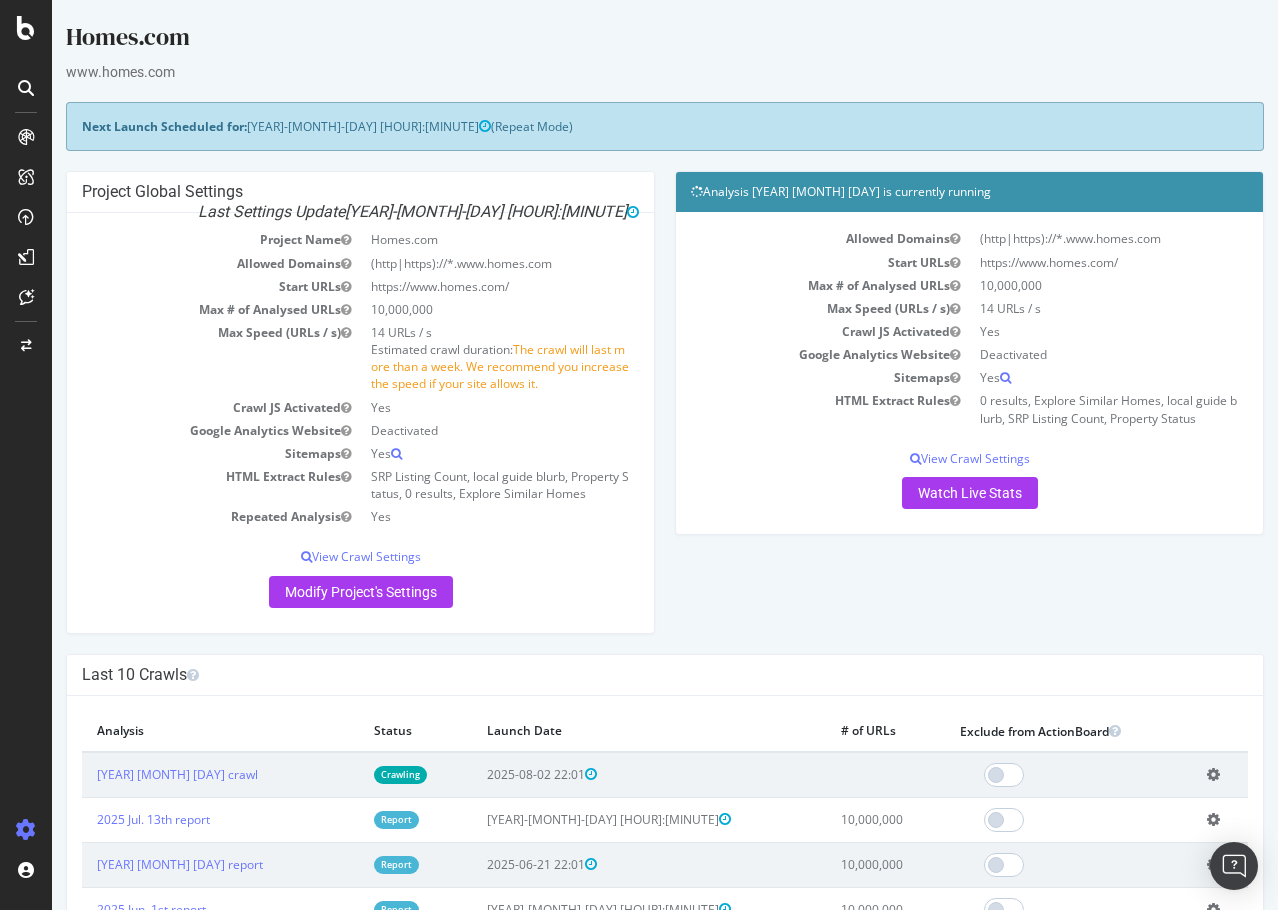 scroll, scrollTop: 0, scrollLeft: 0, axis: both 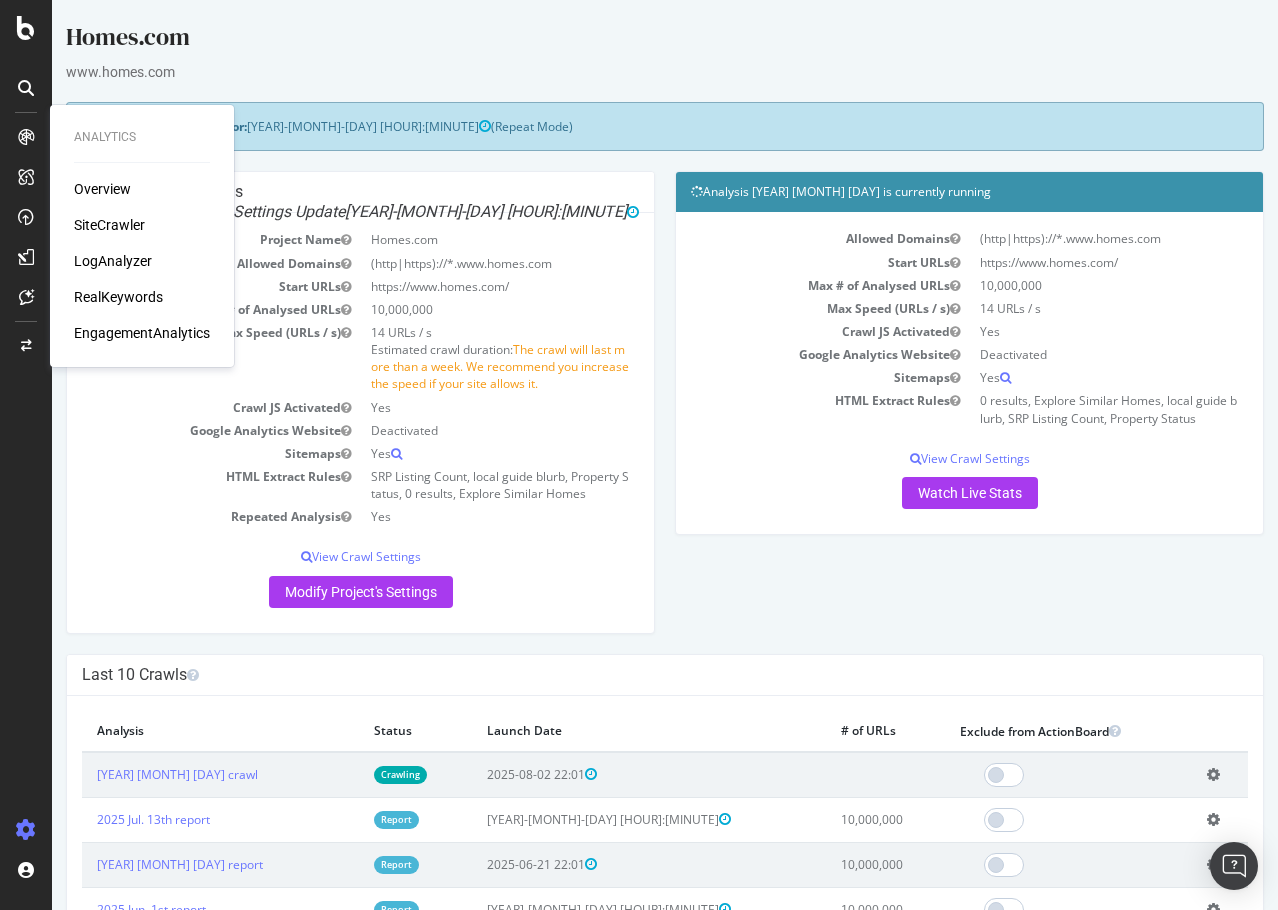 click on "Overview" at bounding box center [102, 189] 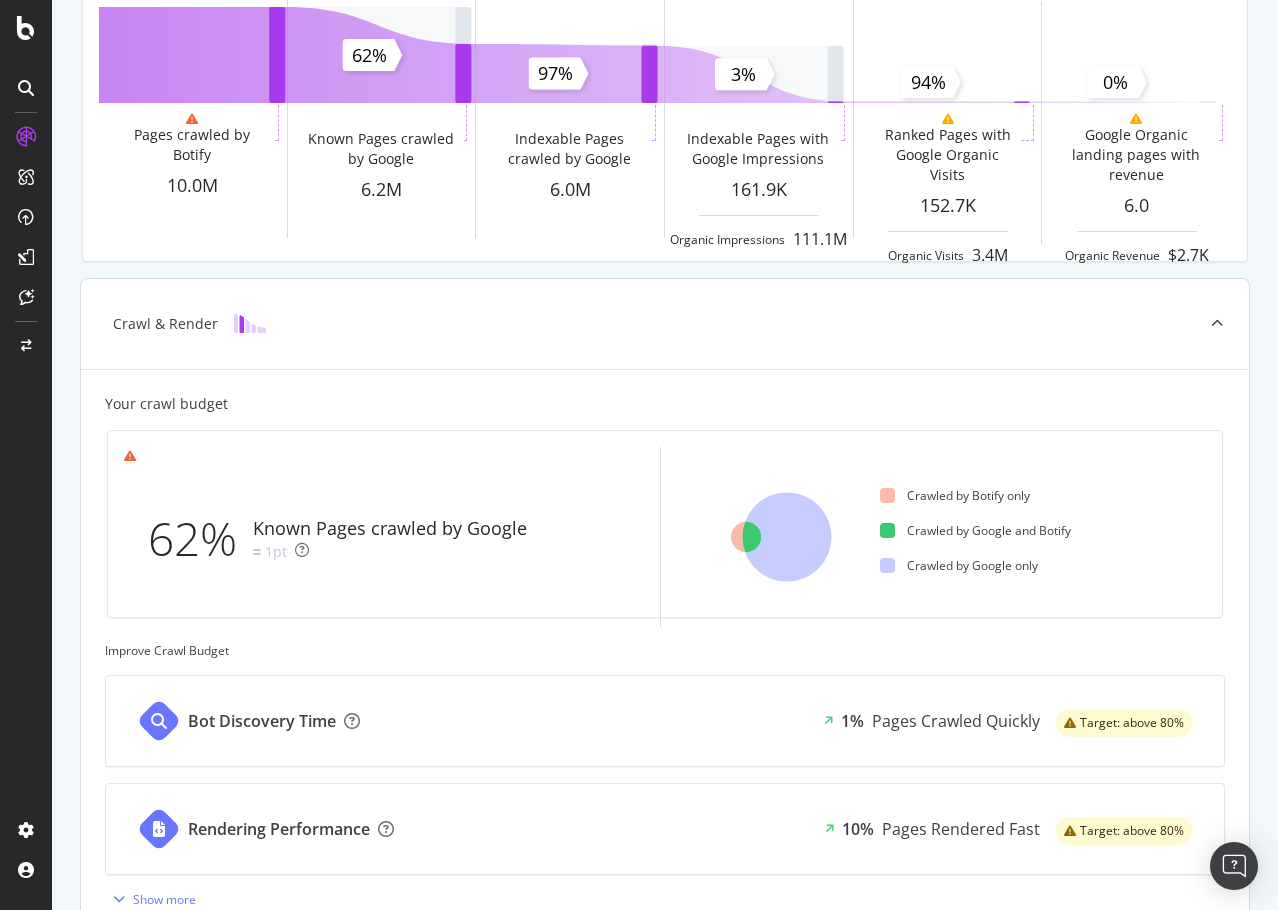 scroll, scrollTop: 300, scrollLeft: 0, axis: vertical 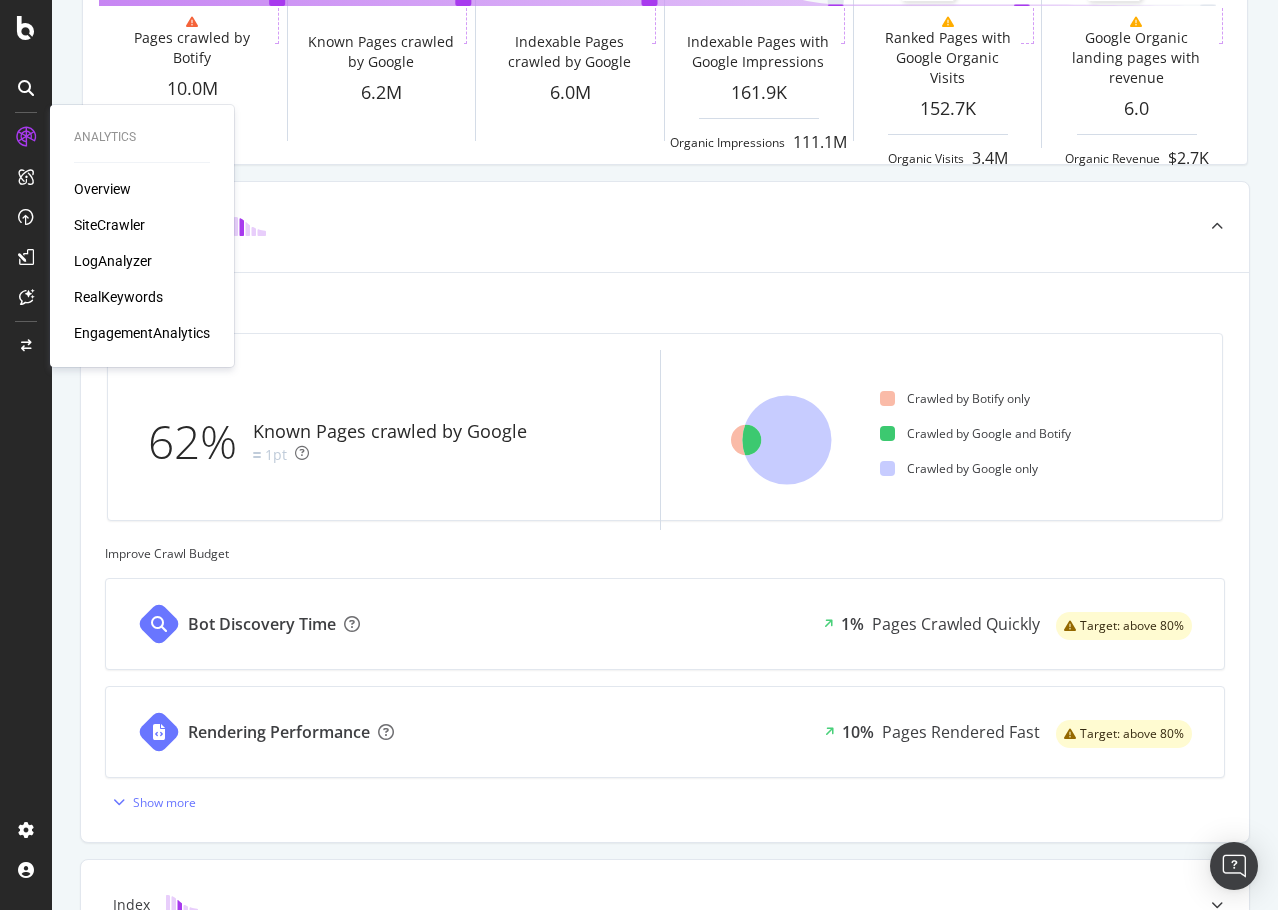 click on "SiteCrawler" at bounding box center [109, 225] 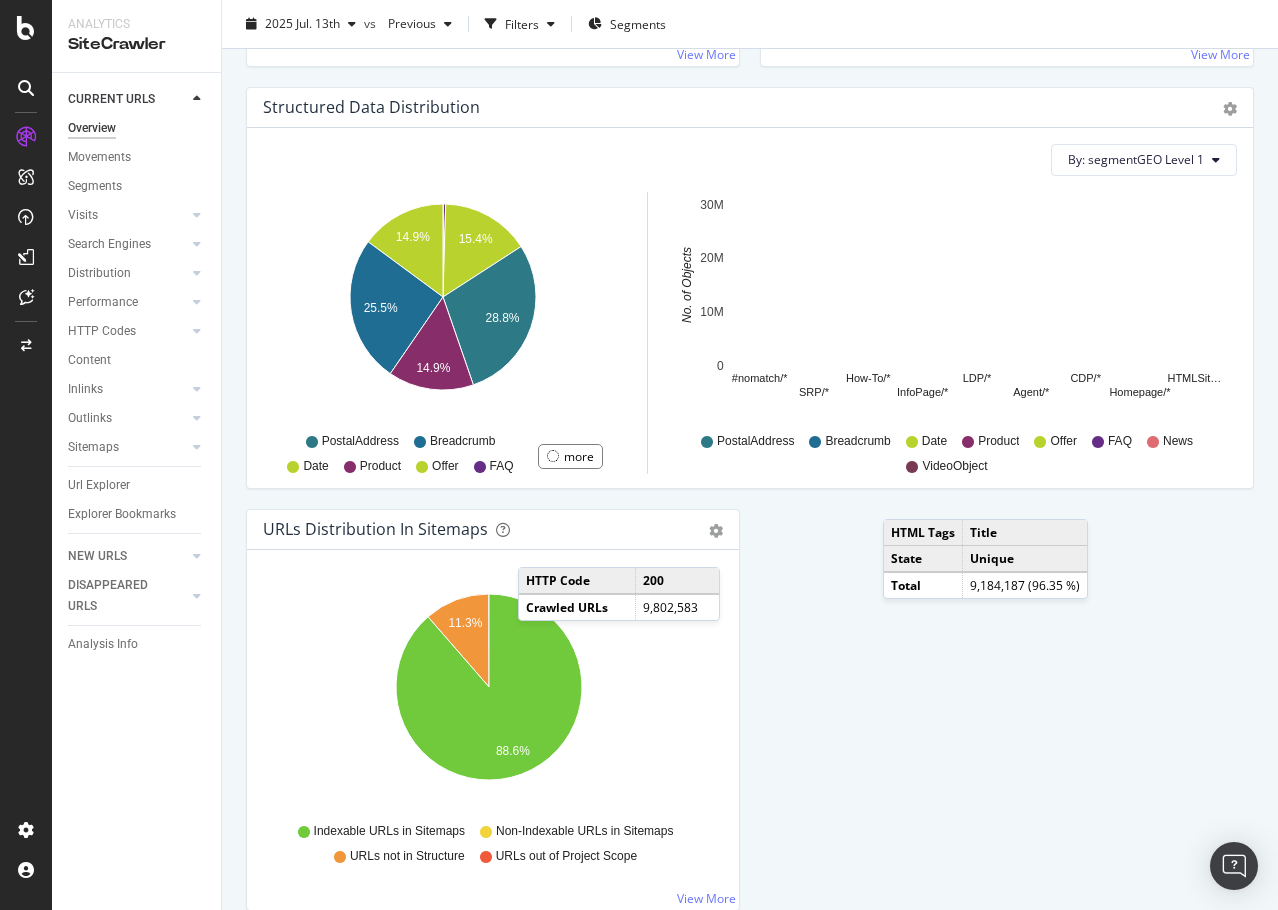 scroll, scrollTop: 1800, scrollLeft: 0, axis: vertical 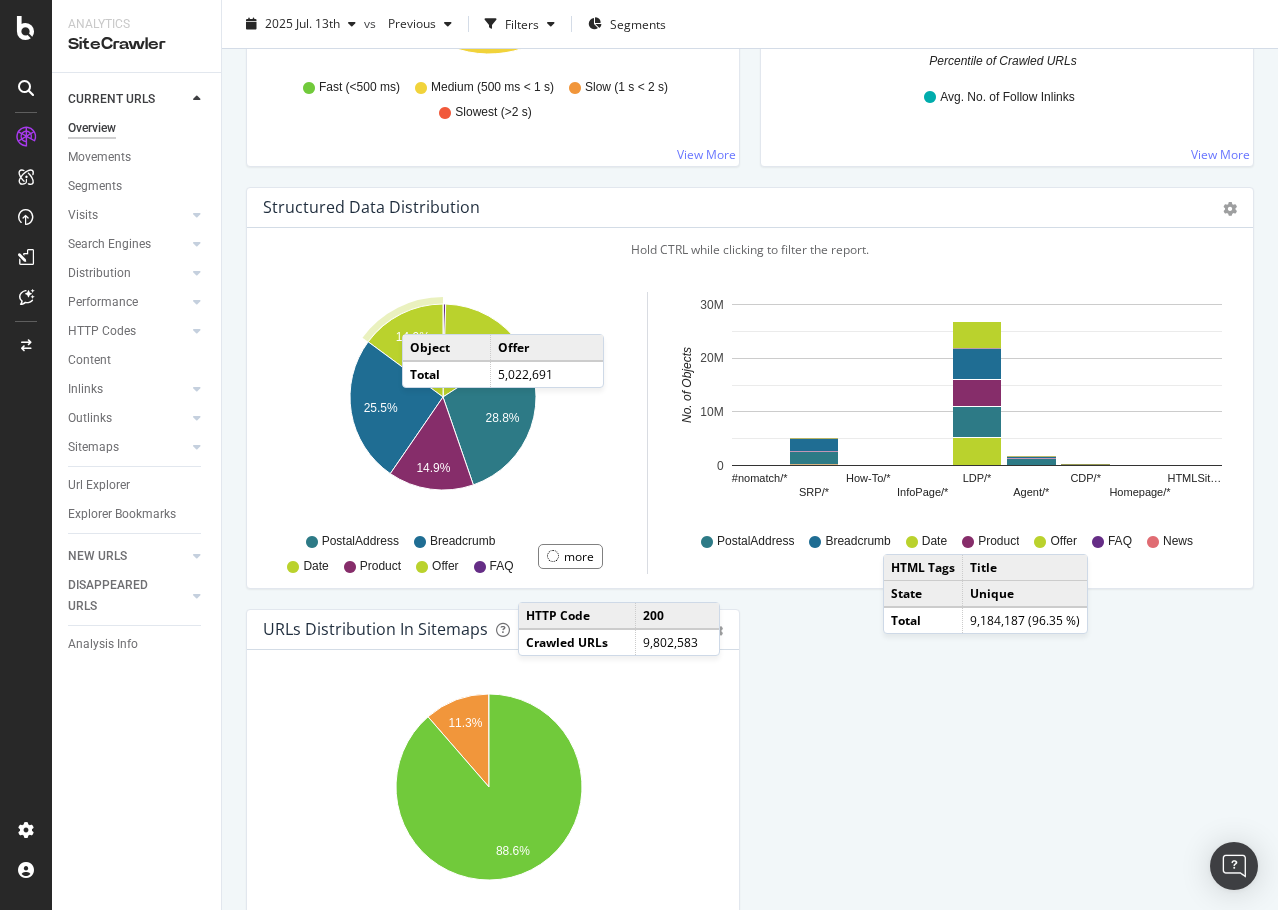 click on "Segments" at bounding box center (144, 186) 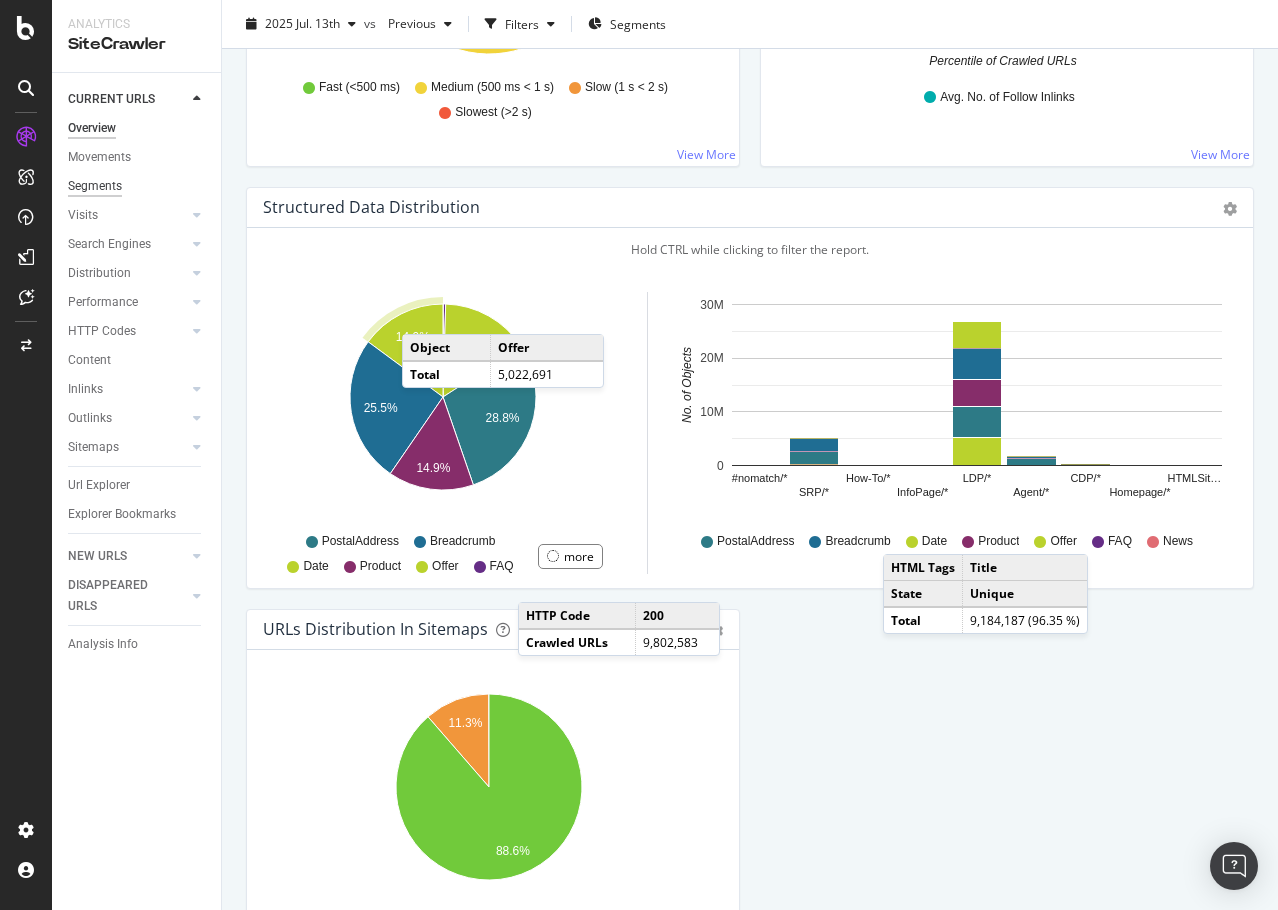 click on "Segments" at bounding box center [95, 186] 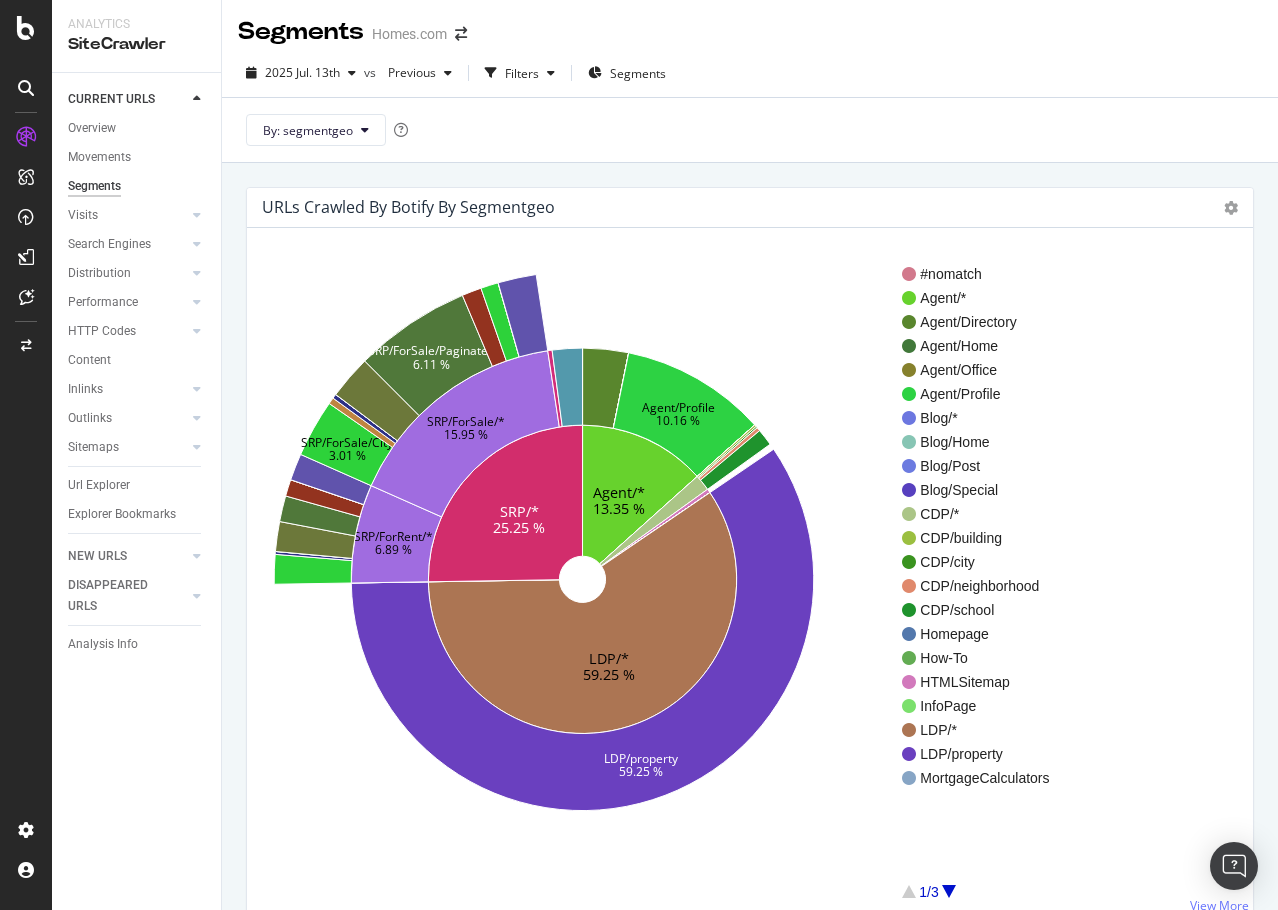 scroll, scrollTop: 0, scrollLeft: 0, axis: both 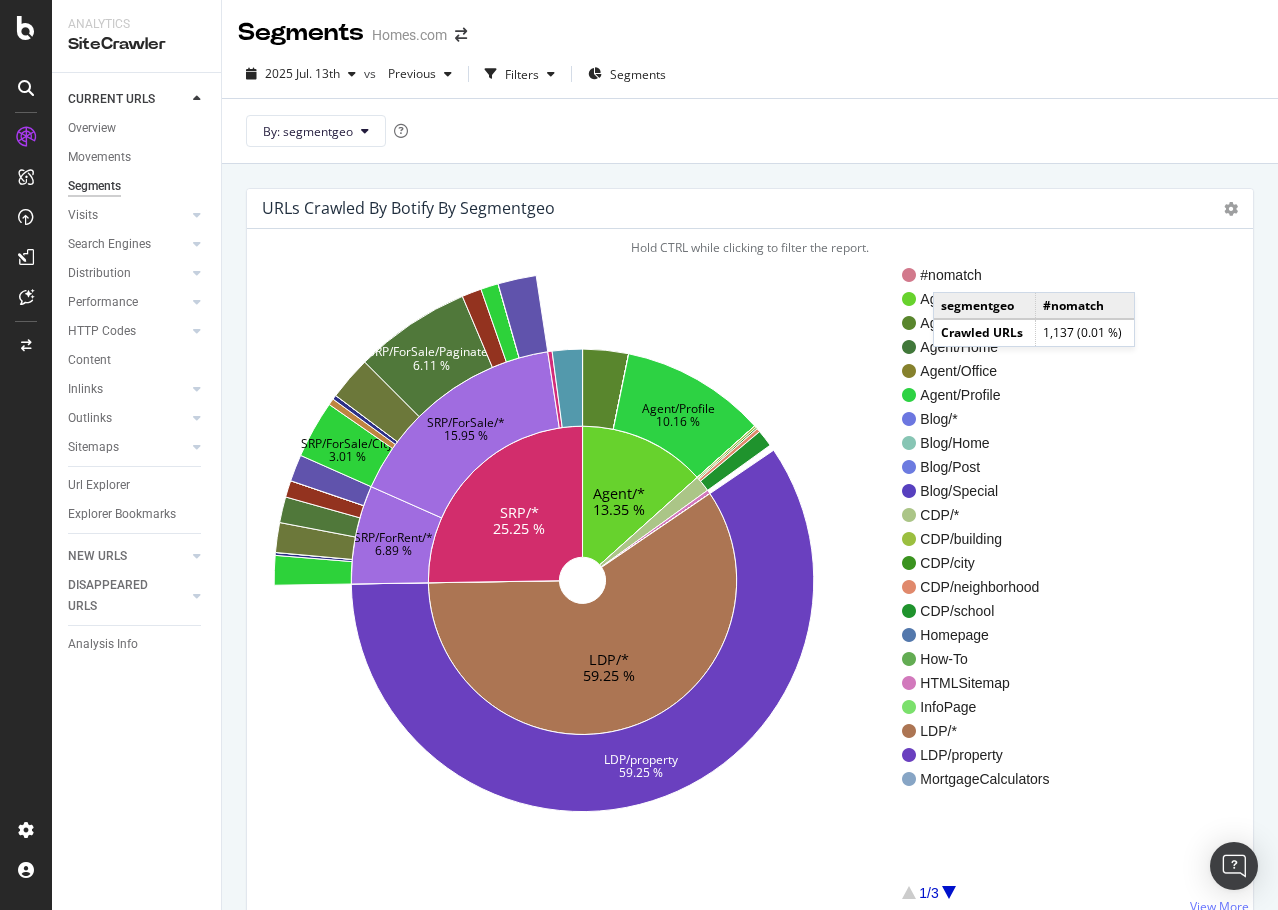 click on "#nomatch" at bounding box center (984, 275) 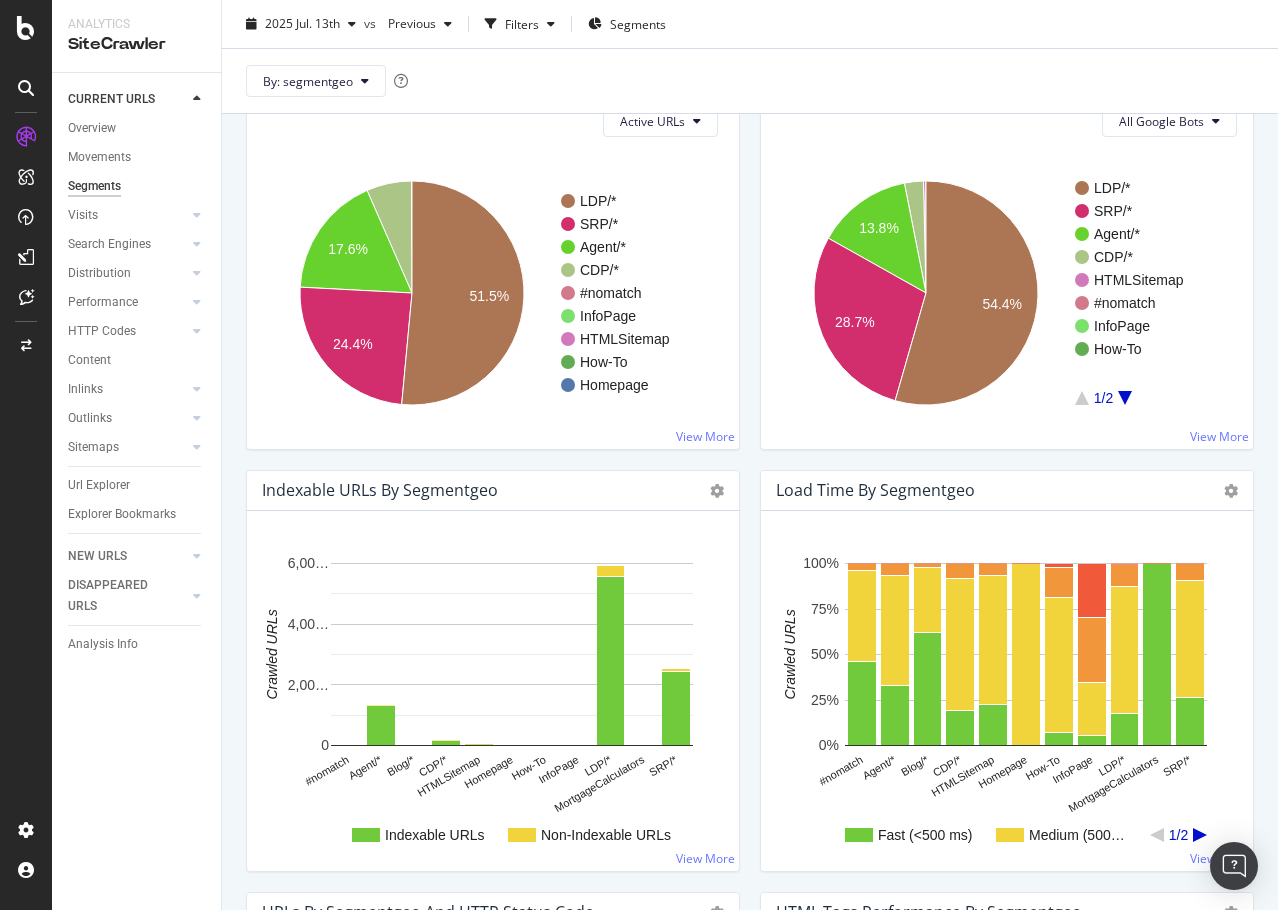 scroll, scrollTop: 800, scrollLeft: 0, axis: vertical 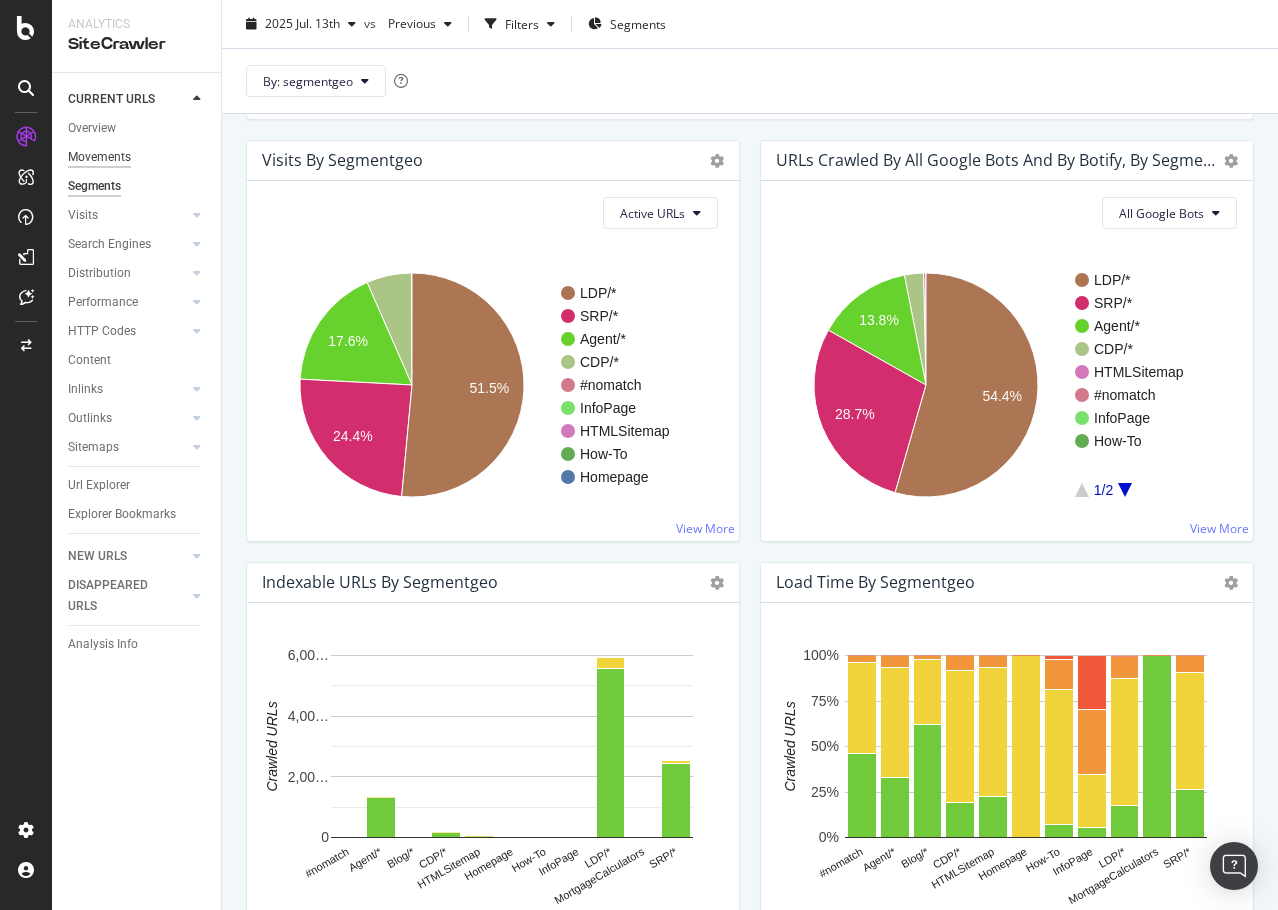 click on "Movements" at bounding box center (99, 157) 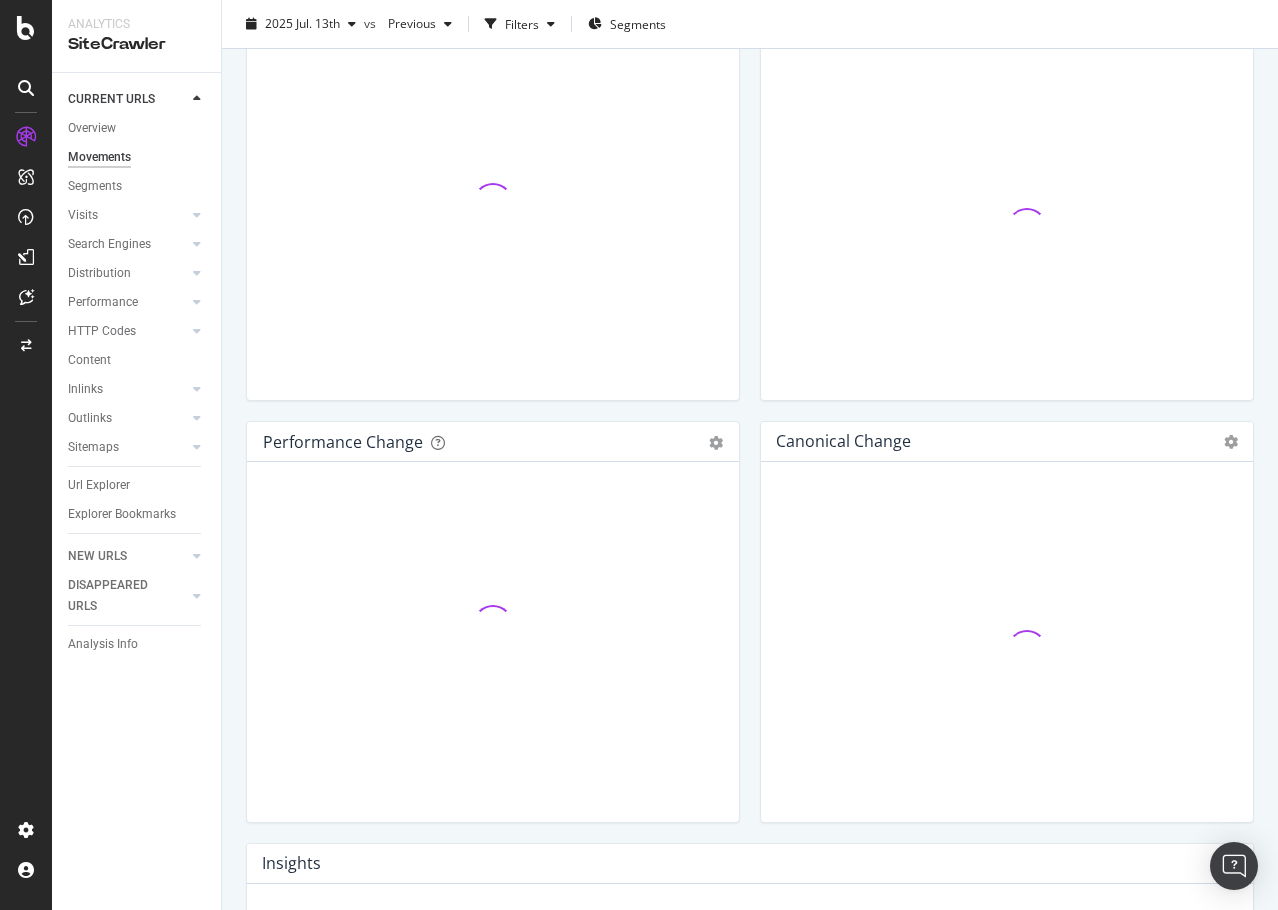 scroll, scrollTop: 0, scrollLeft: 0, axis: both 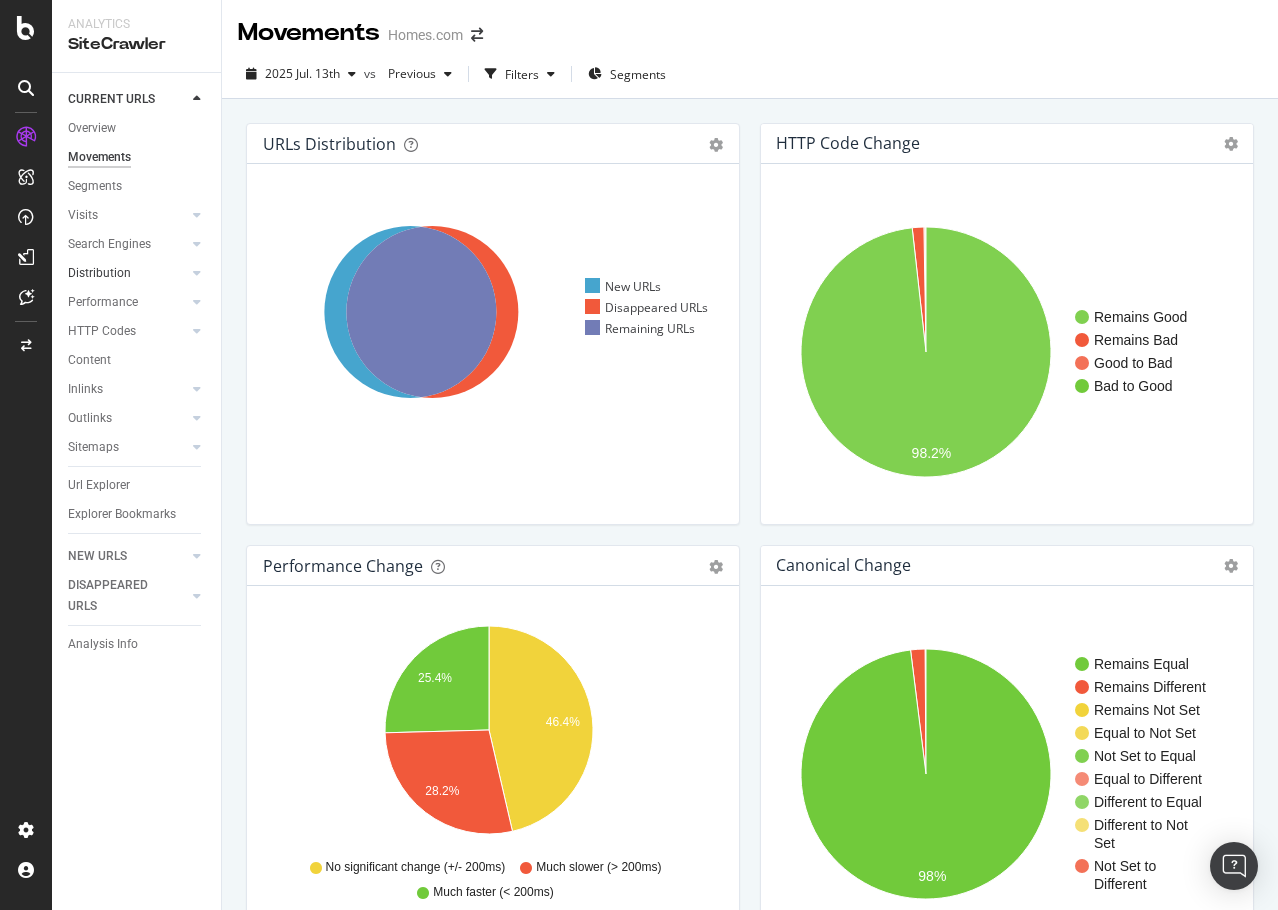 click on "Distribution" at bounding box center (127, 273) 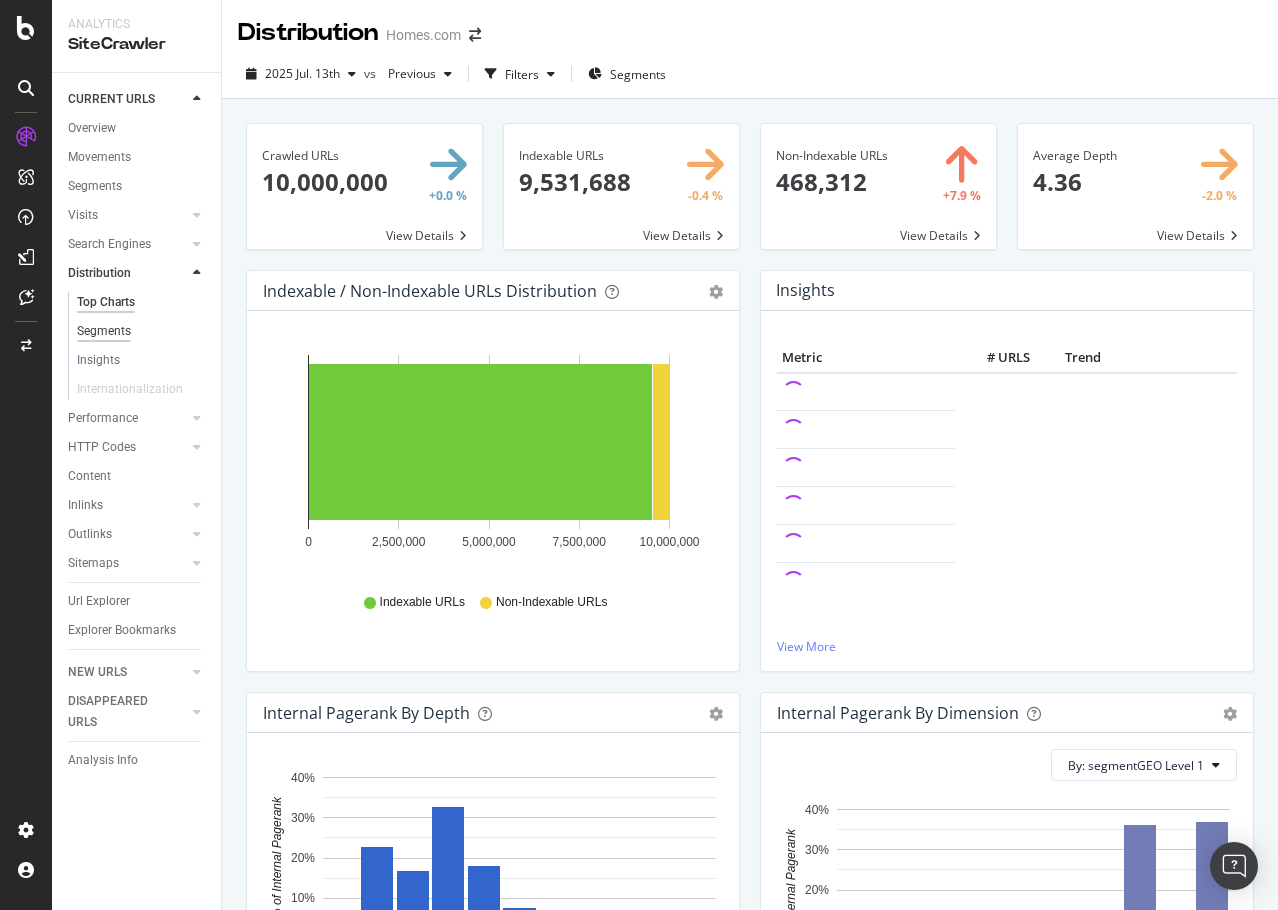 click on "Segments" at bounding box center (104, 331) 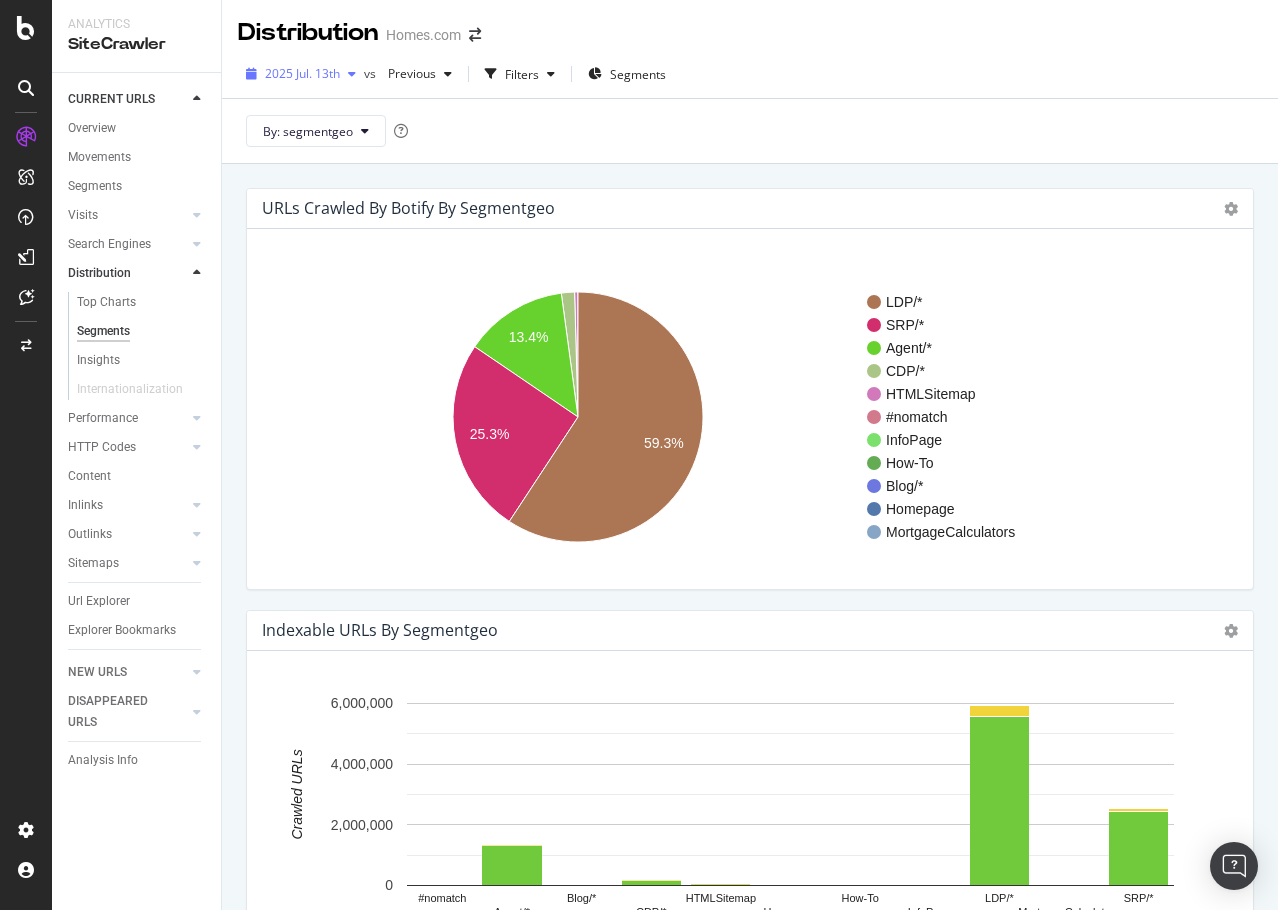 click on "2025 Jul. 13th" at bounding box center (302, 73) 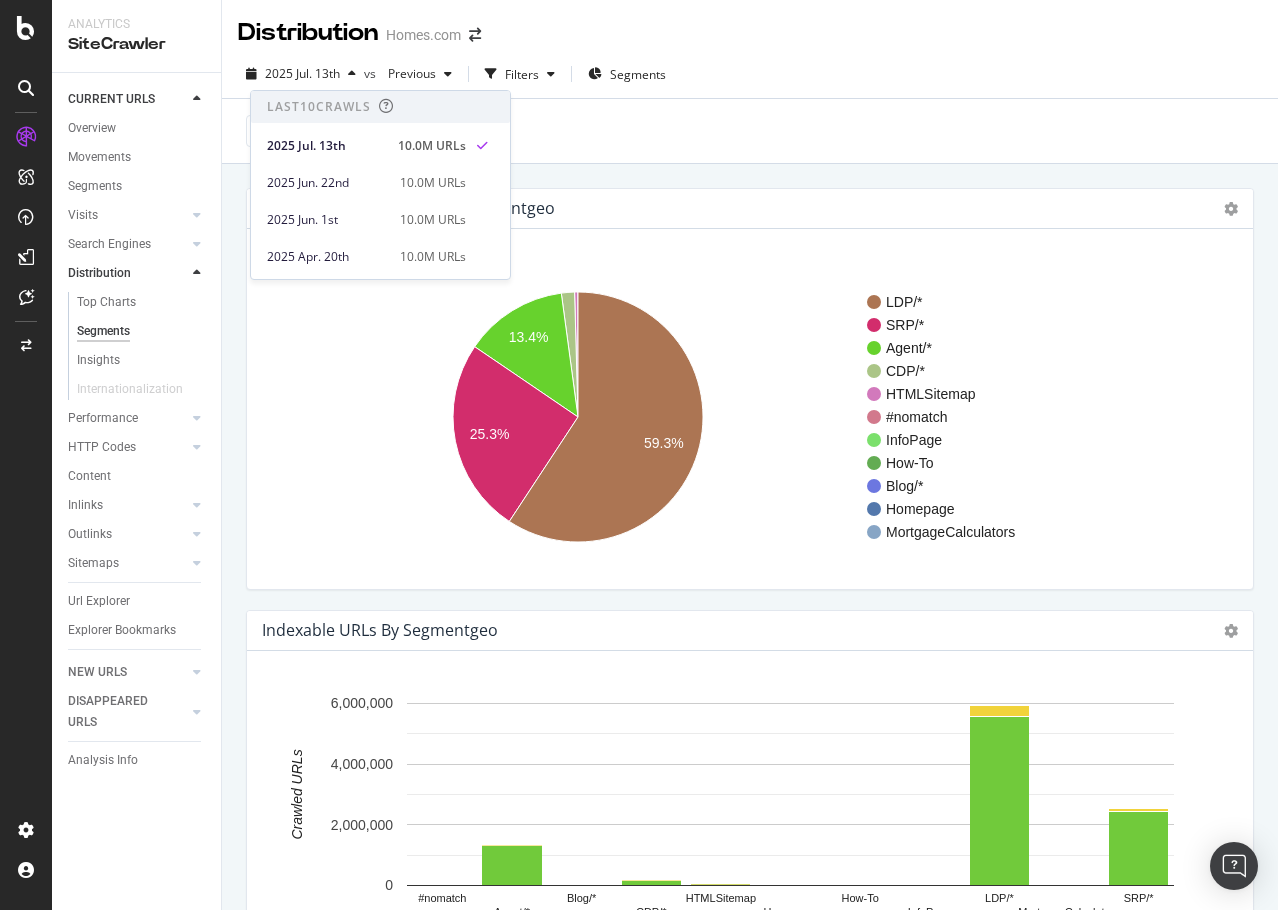 click on "By: segmentgeo" at bounding box center (750, 130) 